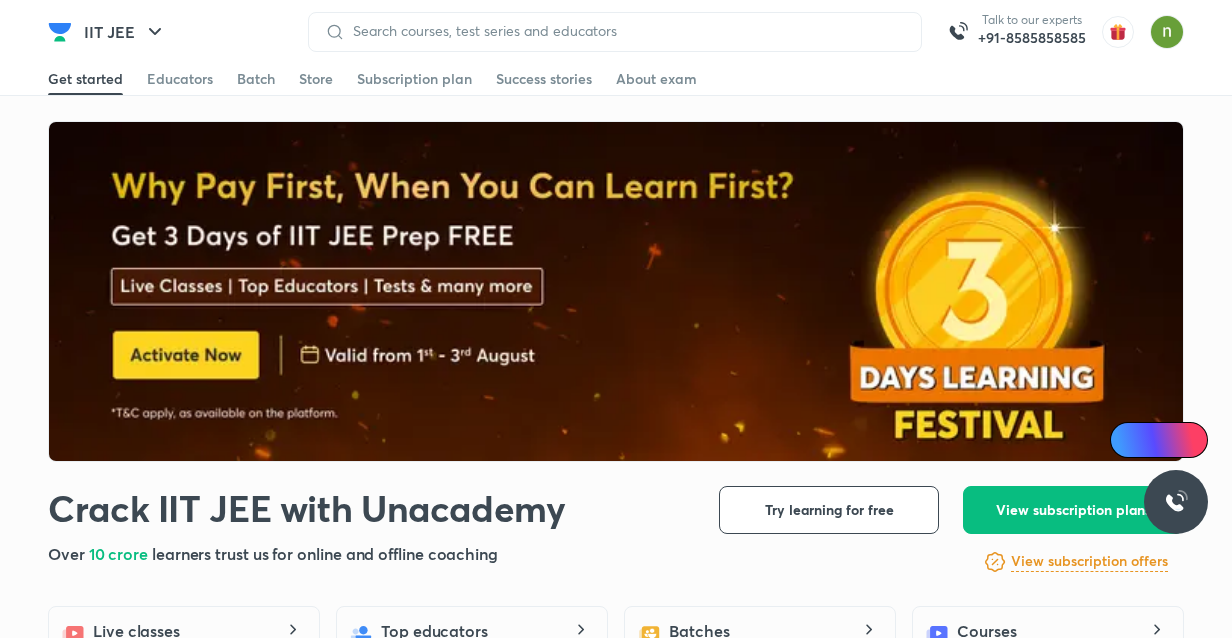 scroll, scrollTop: 0, scrollLeft: 0, axis: both 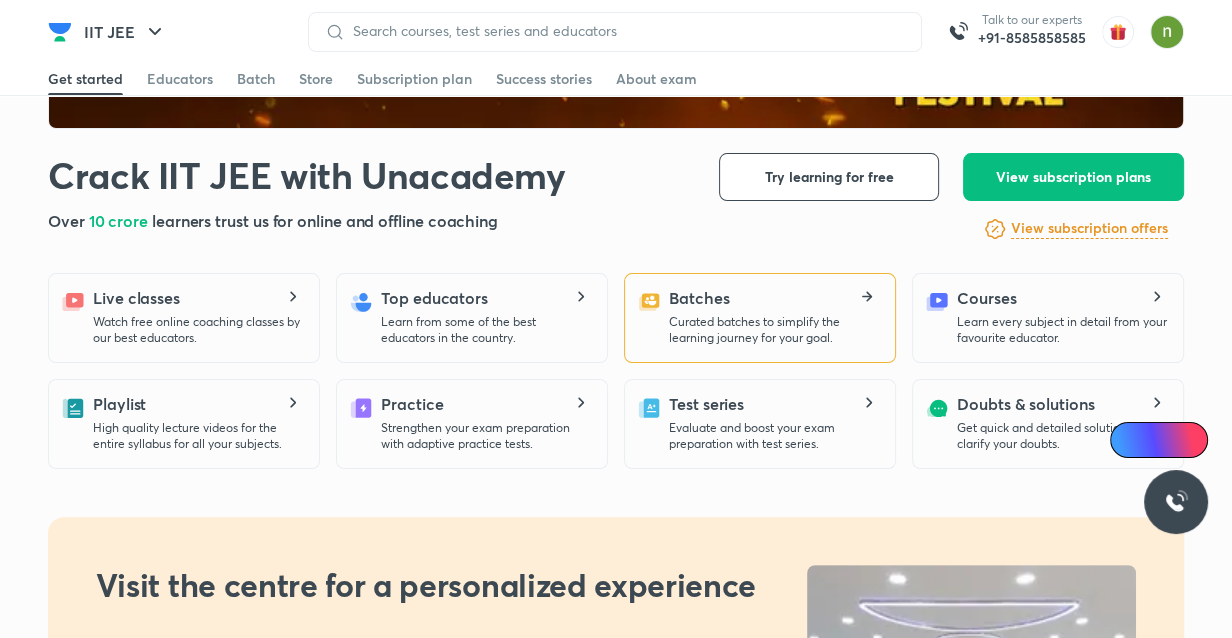 click on "Curated batches to simplify the learning journey for your goal." at bounding box center (774, 330) 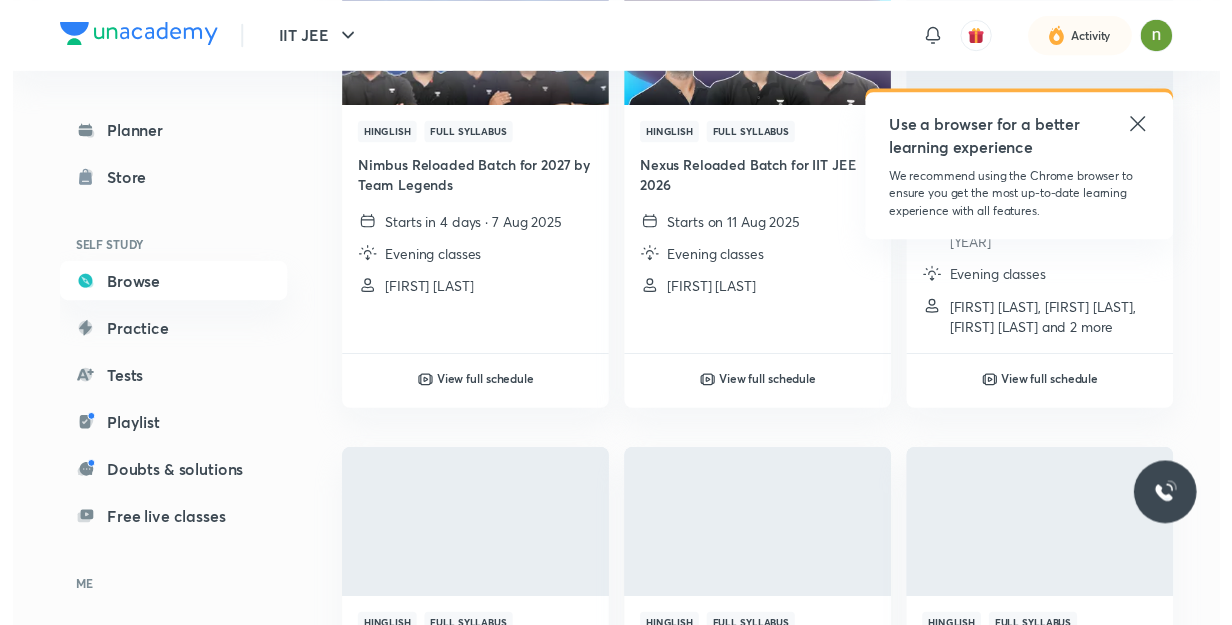 scroll, scrollTop: 0, scrollLeft: 0, axis: both 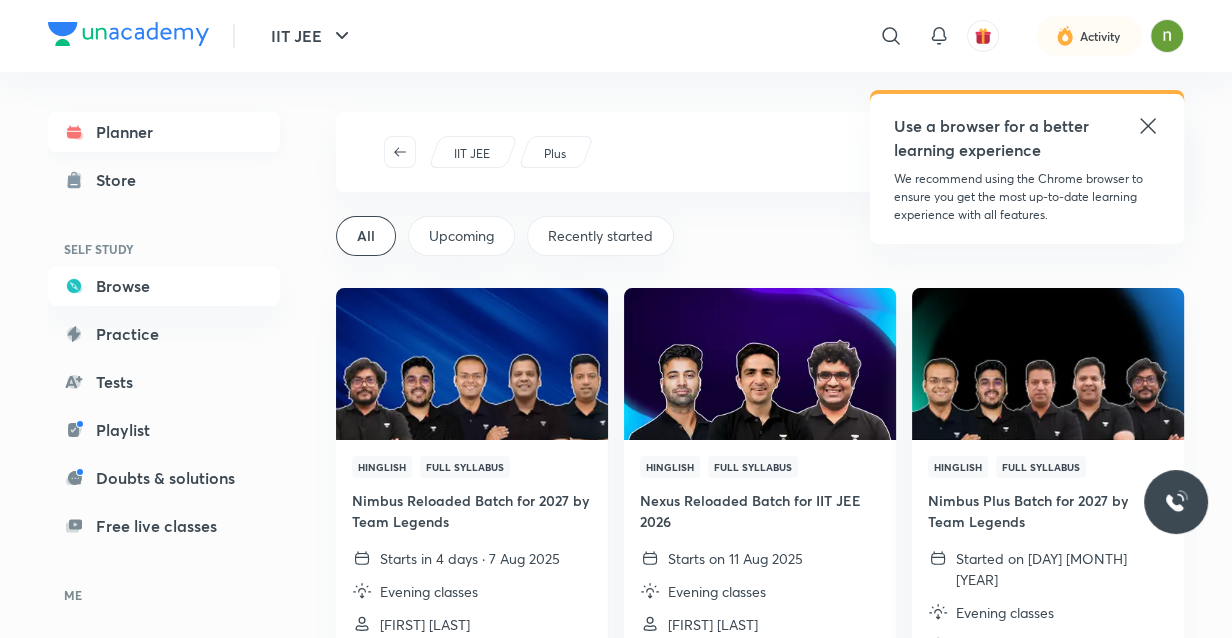 click on "Planner" at bounding box center (164, 132) 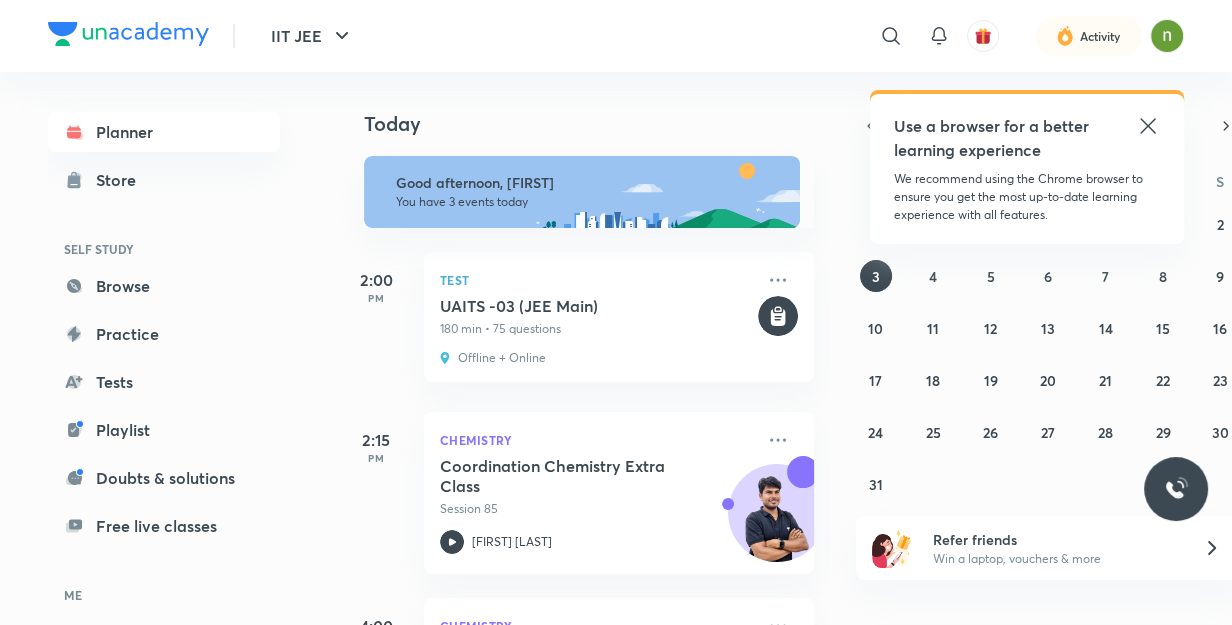 click 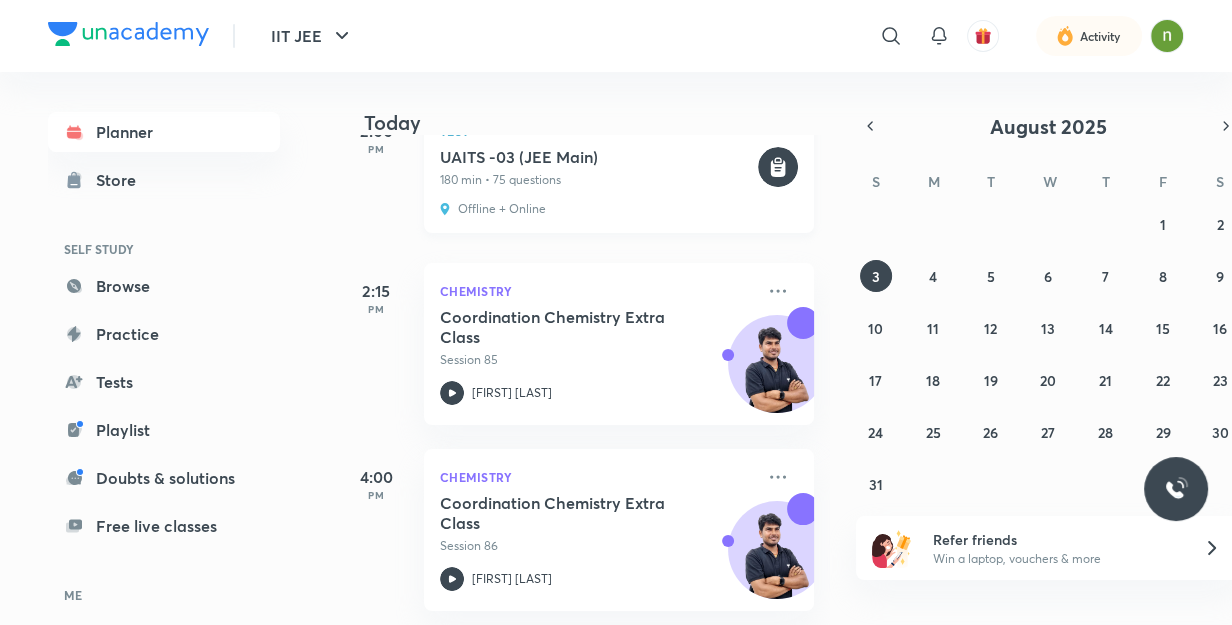 scroll, scrollTop: 150, scrollLeft: 0, axis: vertical 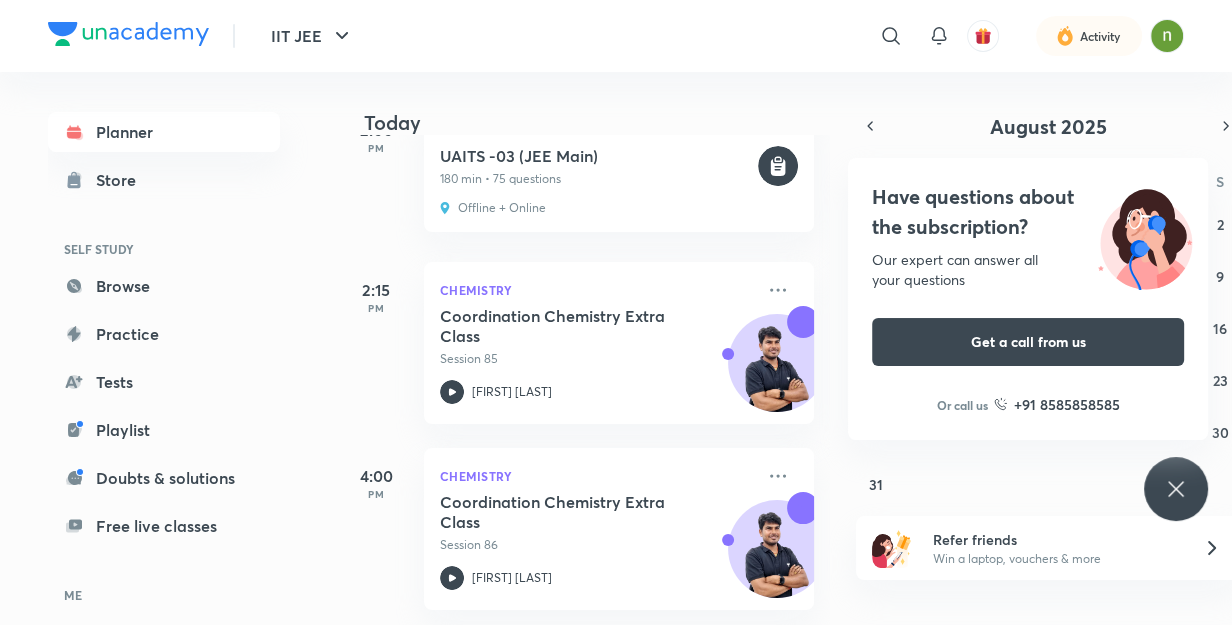 click on "Have questions about the subscription? Our expert can answer all your questions Get a call from us Or call us +91 8585858585" at bounding box center [1176, 489] 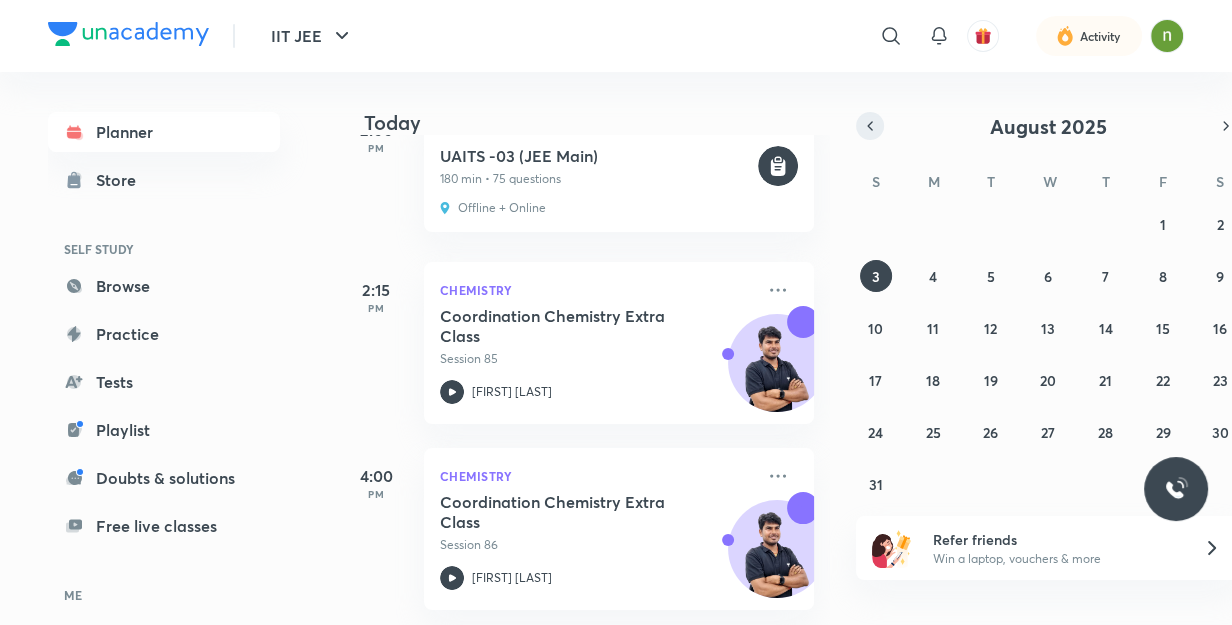 click 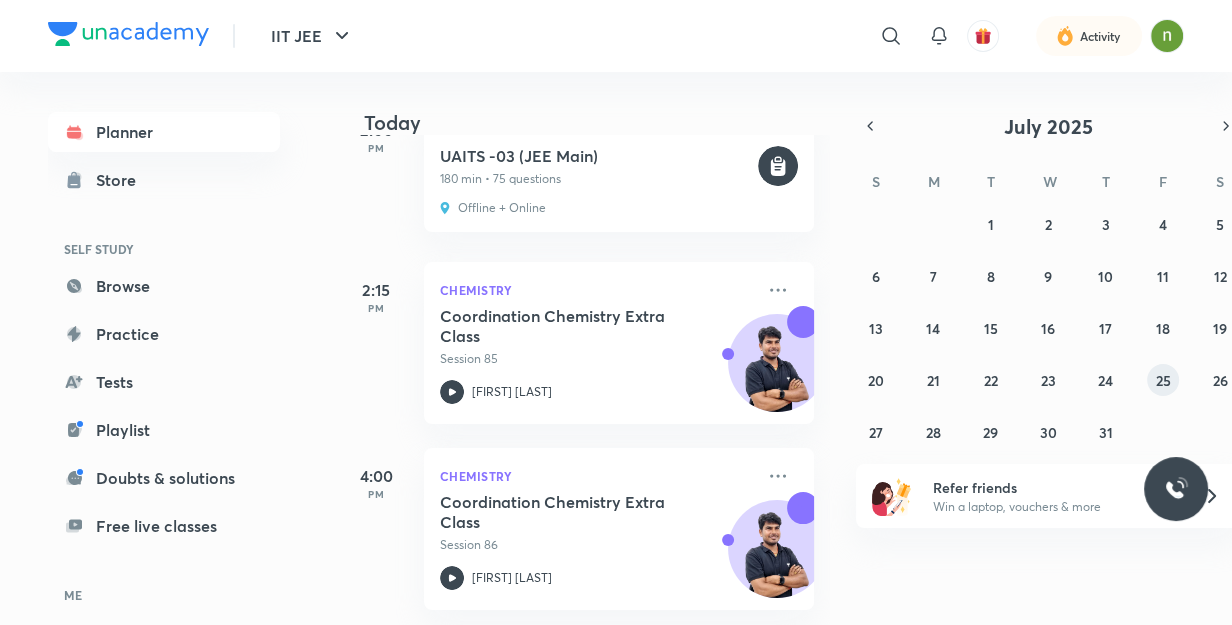 click on "25" at bounding box center [1162, 380] 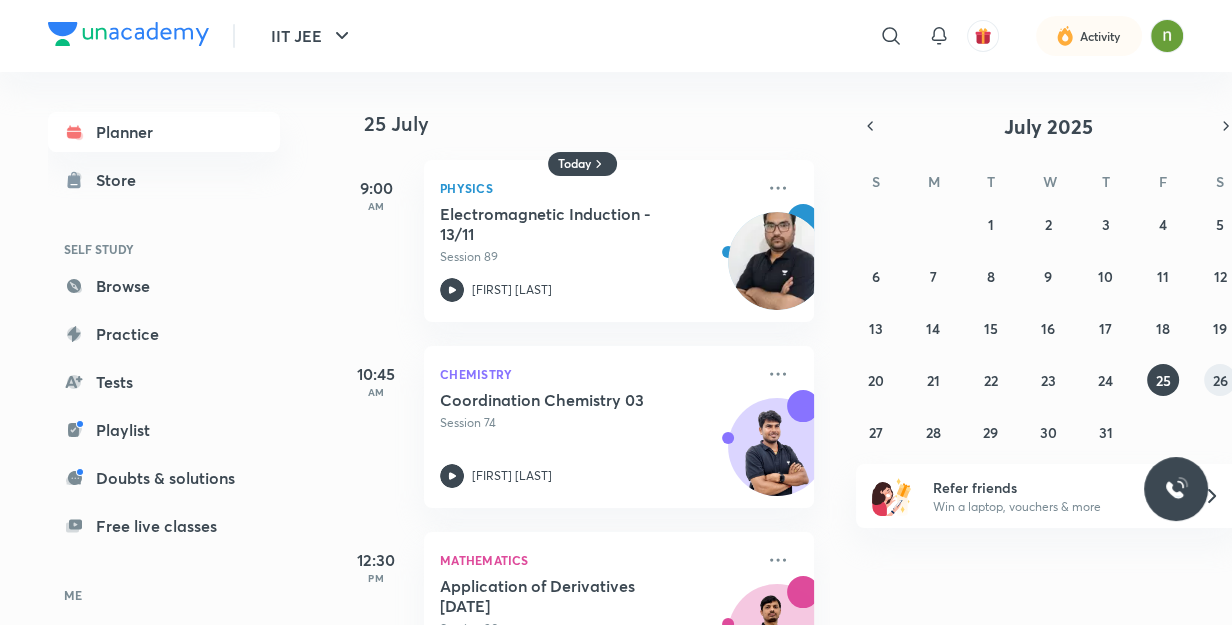click on "26" at bounding box center (1220, 380) 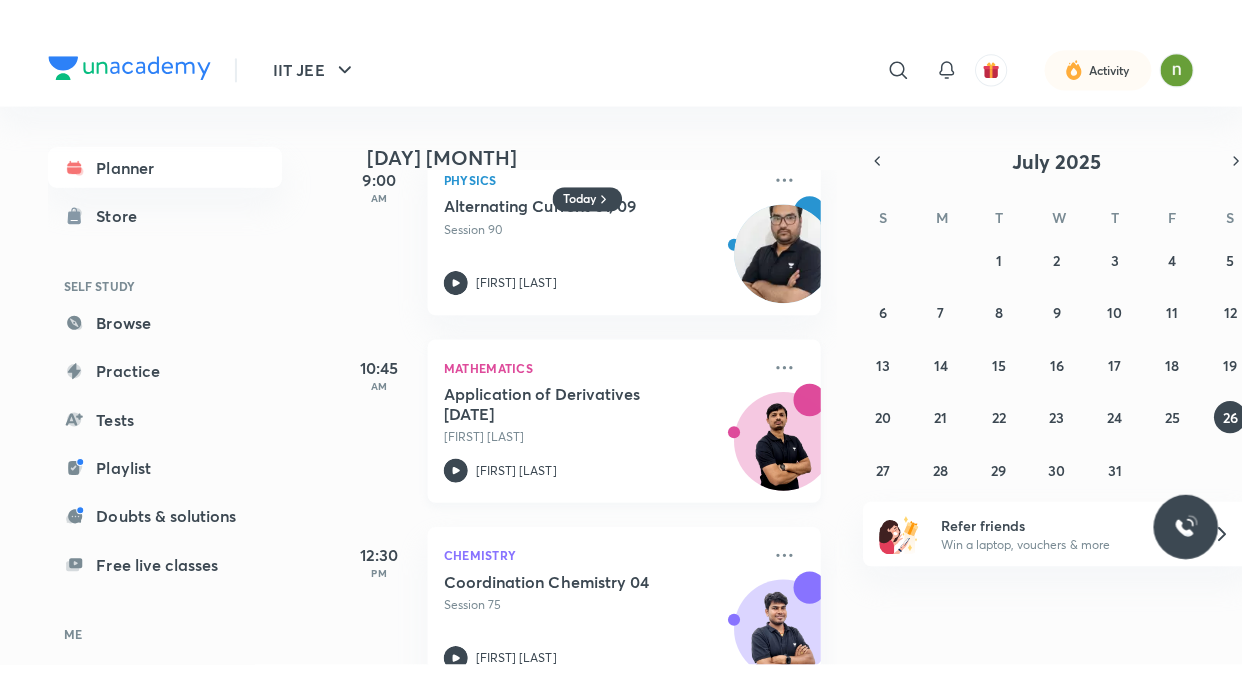 scroll, scrollTop: 85, scrollLeft: 0, axis: vertical 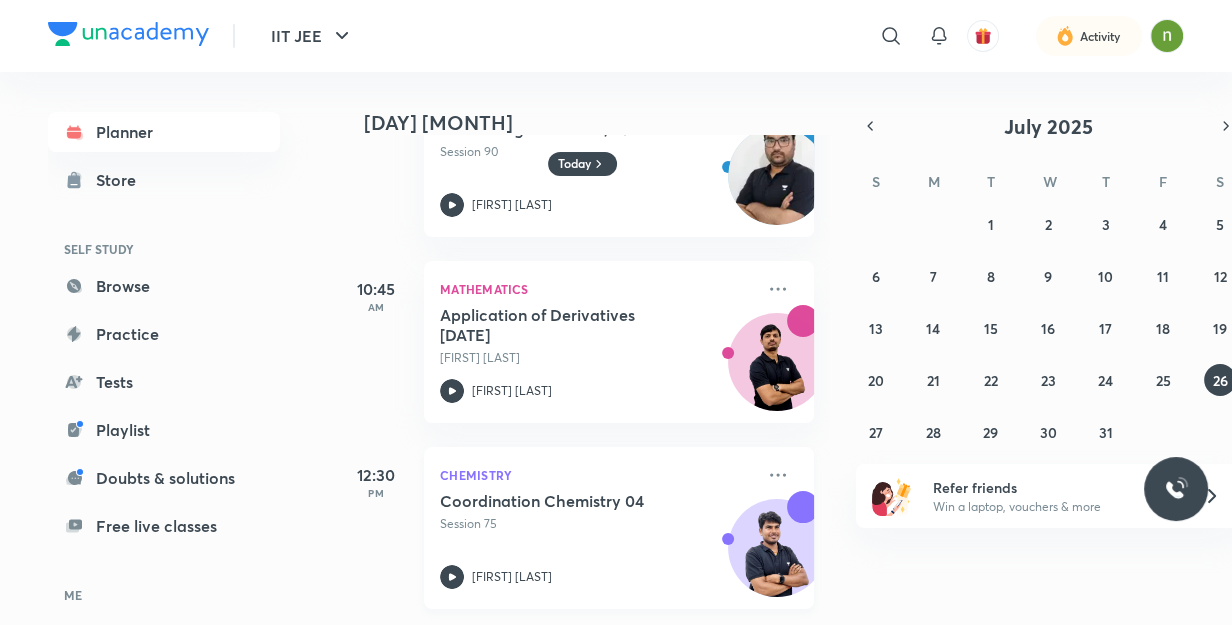 click on "Coordination Chemistry 04 Session 75 [FIRST] [LAST]" at bounding box center (597, 540) 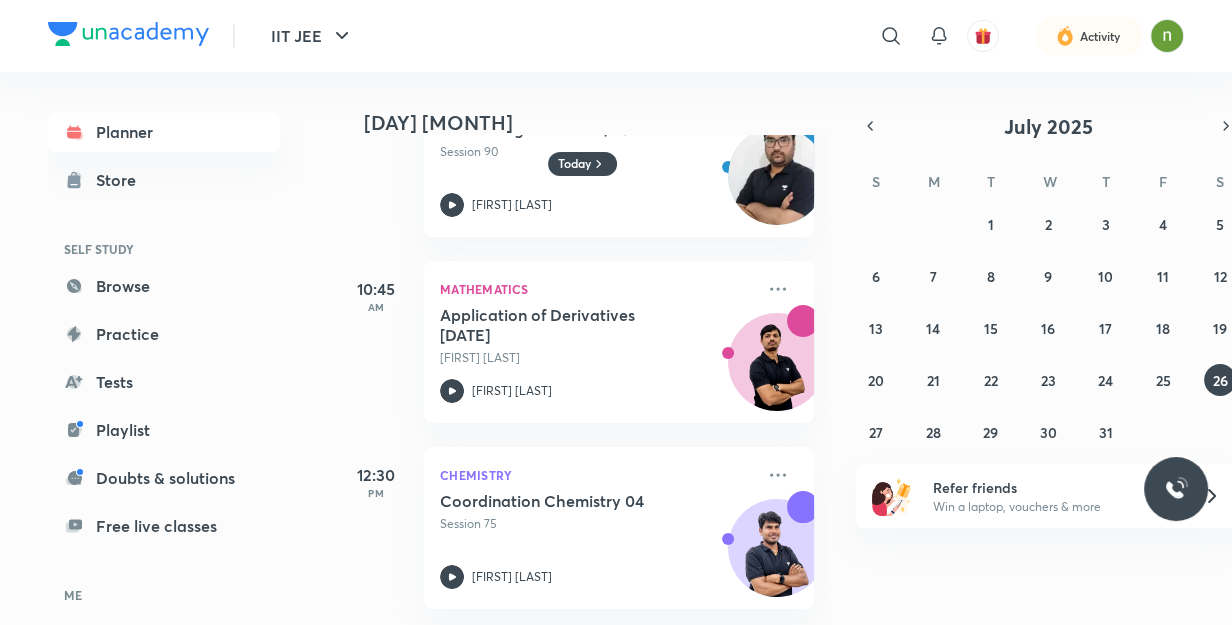 scroll, scrollTop: 25, scrollLeft: 0, axis: vertical 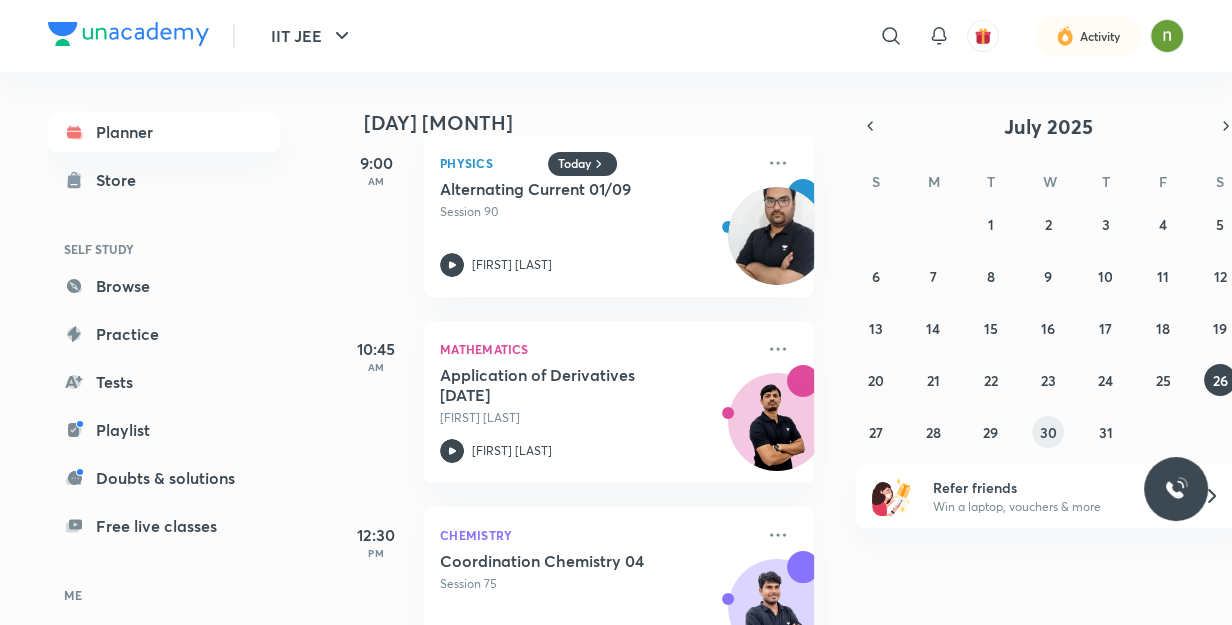 click on "30" at bounding box center (1047, 432) 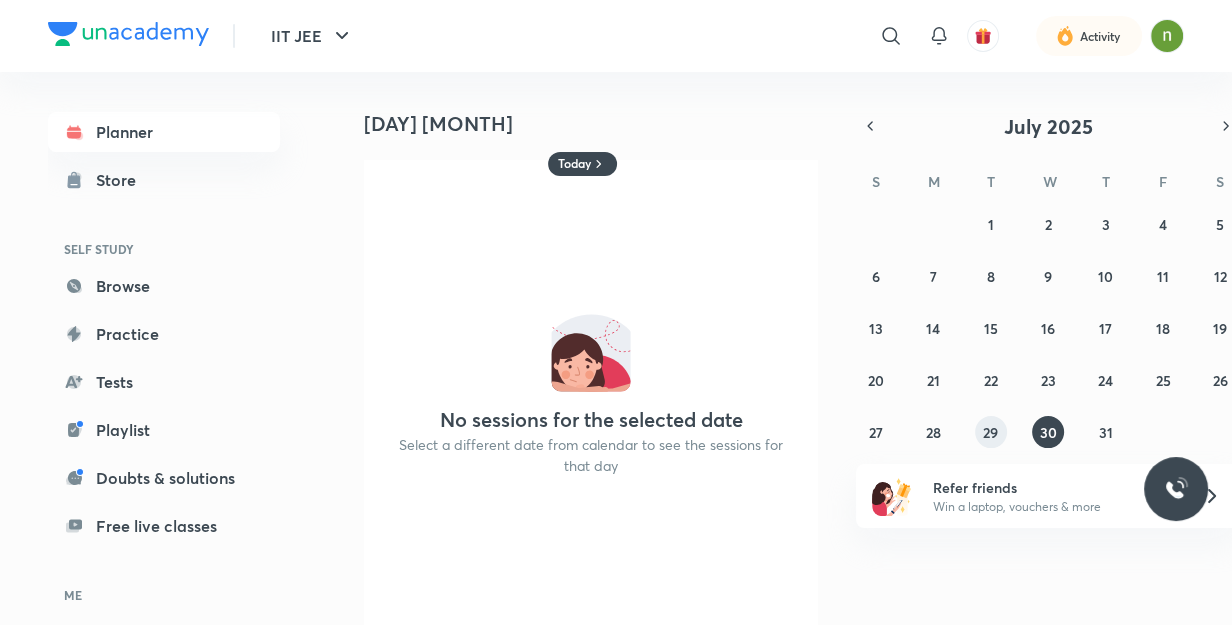 click on "29" at bounding box center [991, 432] 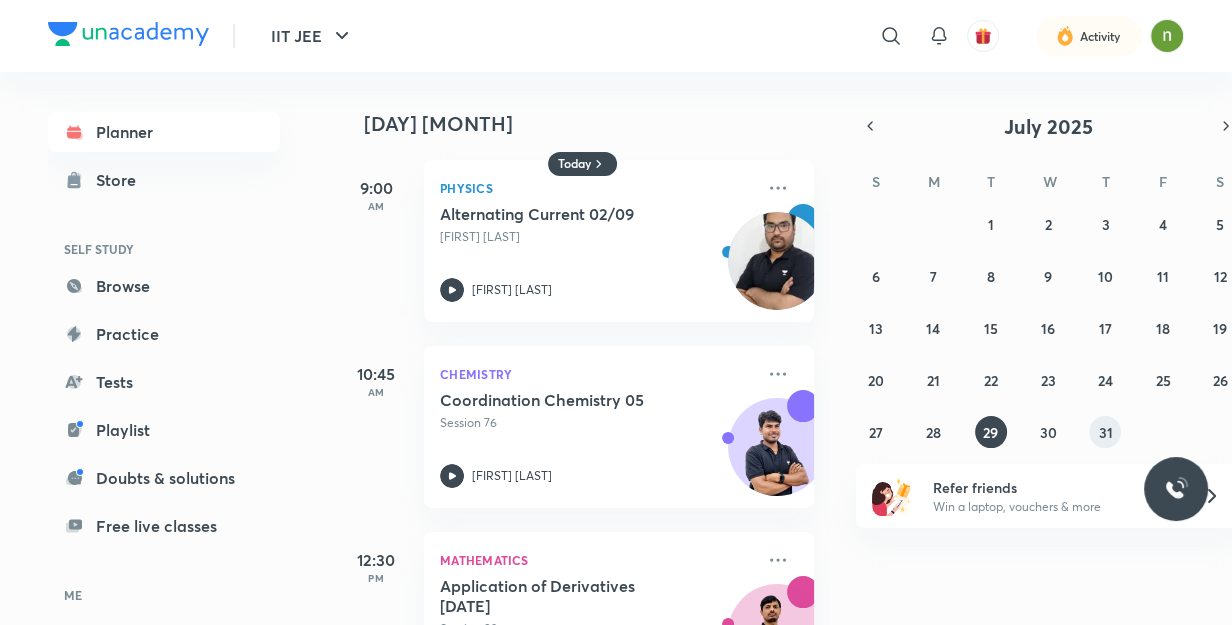 click on "31" at bounding box center (1105, 432) 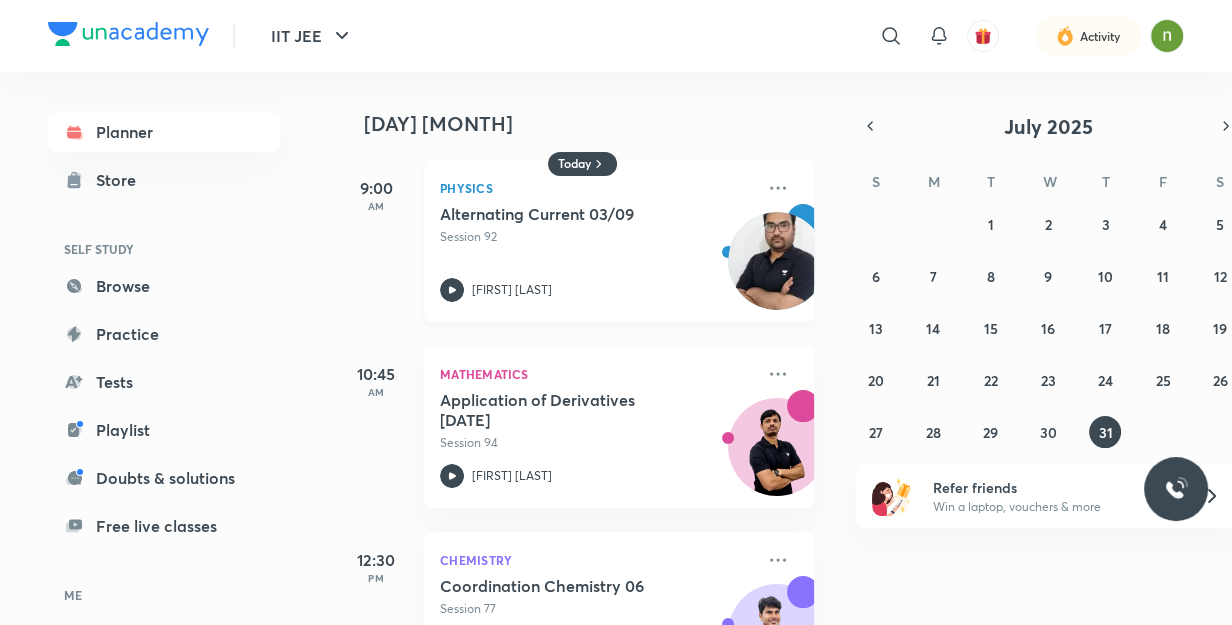 click on "Session 92" at bounding box center [597, 237] 